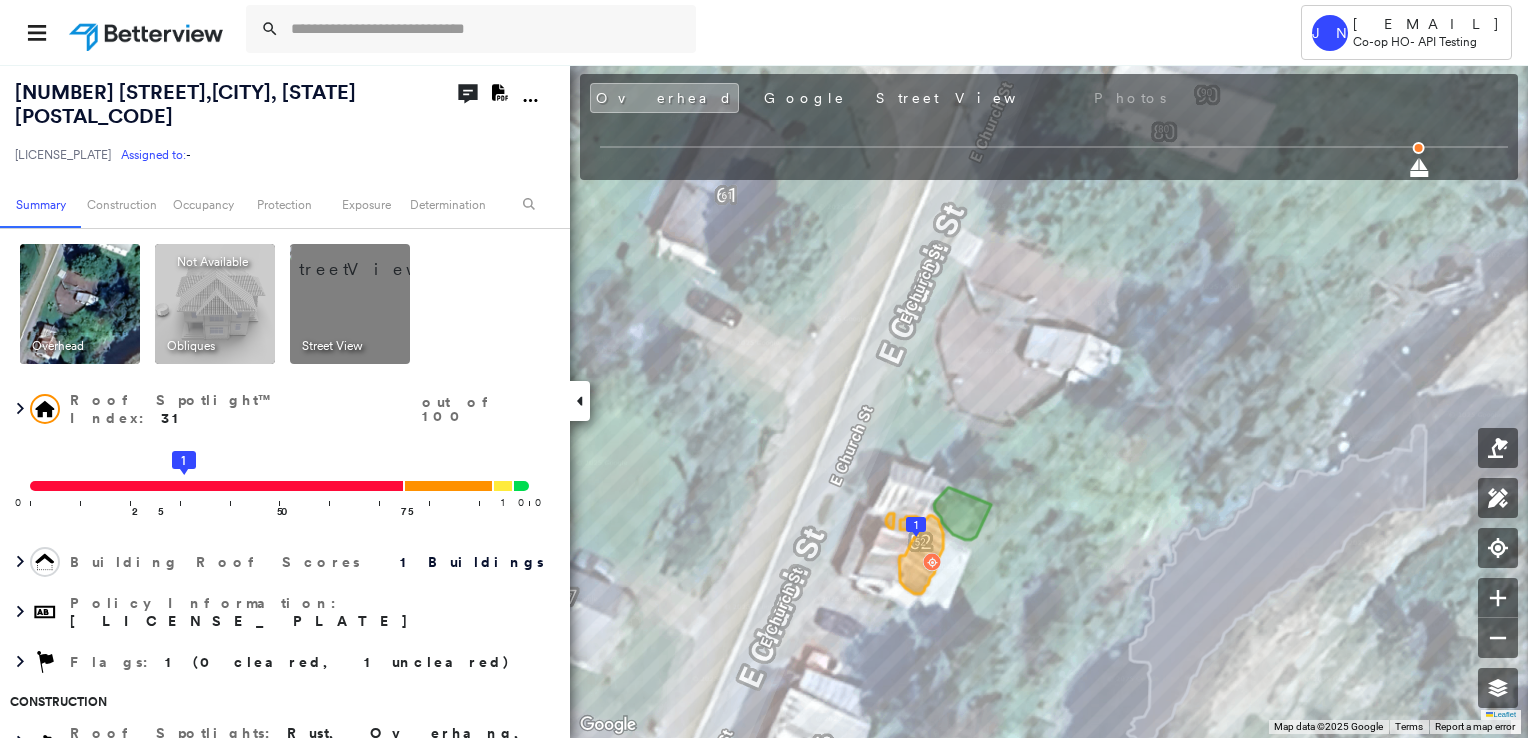 scroll, scrollTop: 0, scrollLeft: 0, axis: both 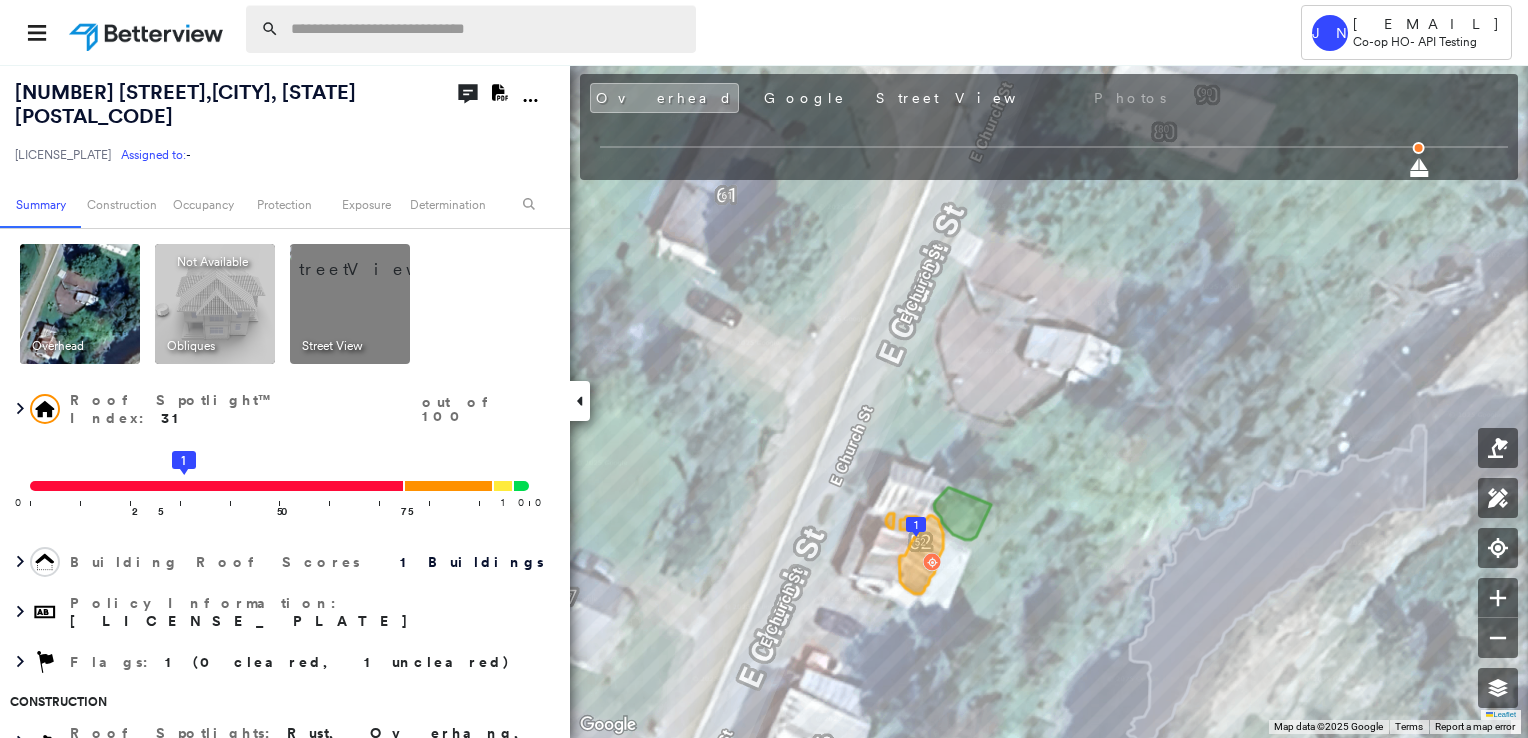 click at bounding box center [487, 29] 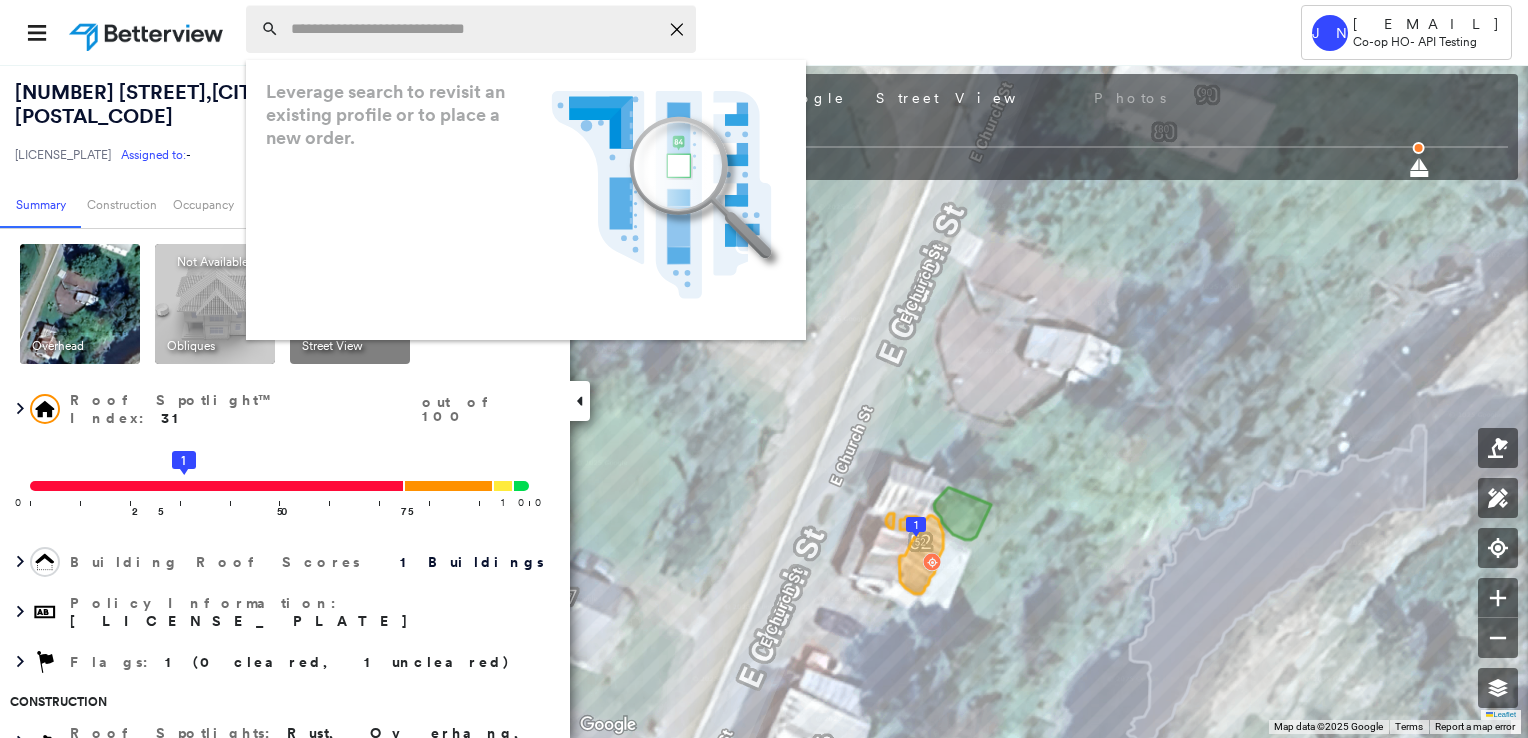 paste on "**********" 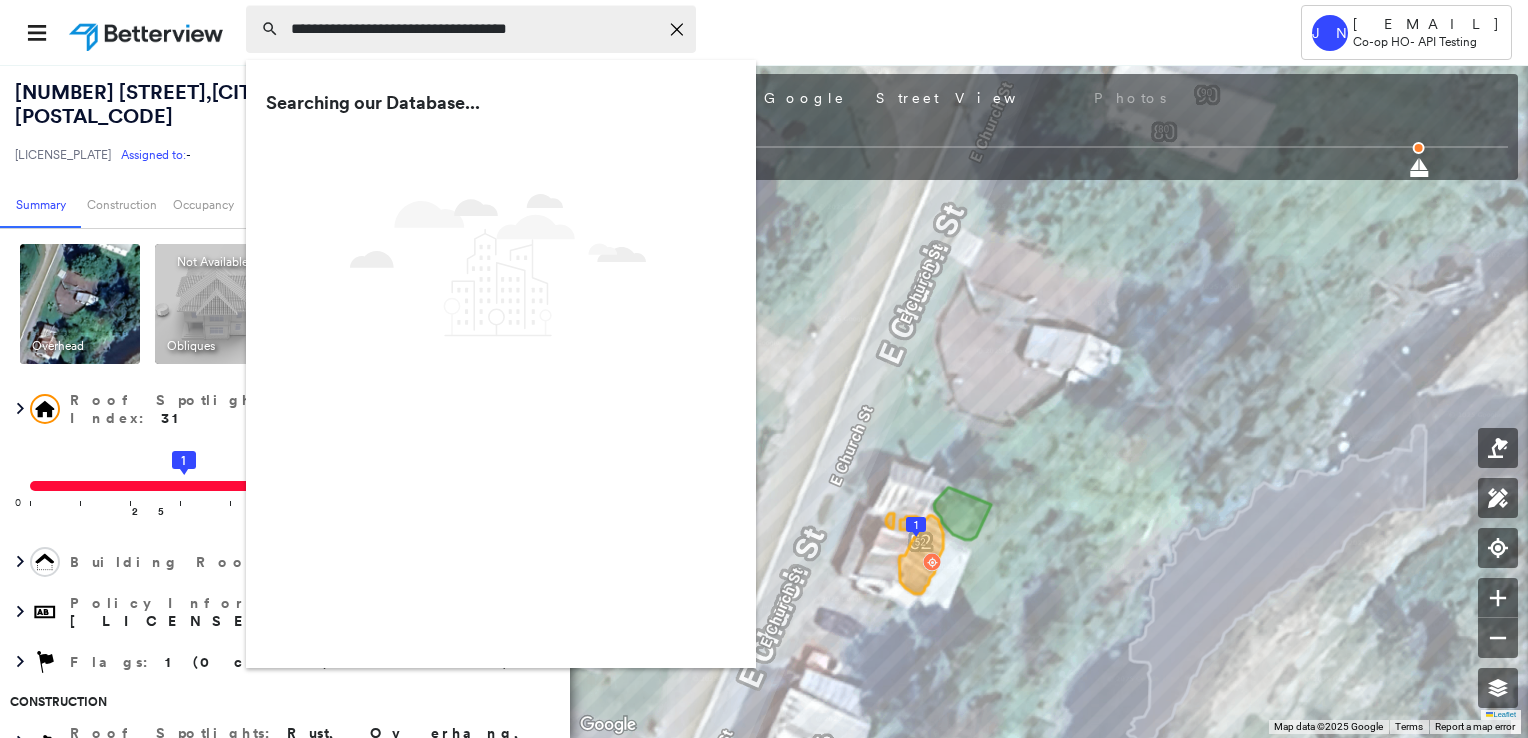 type on "**********" 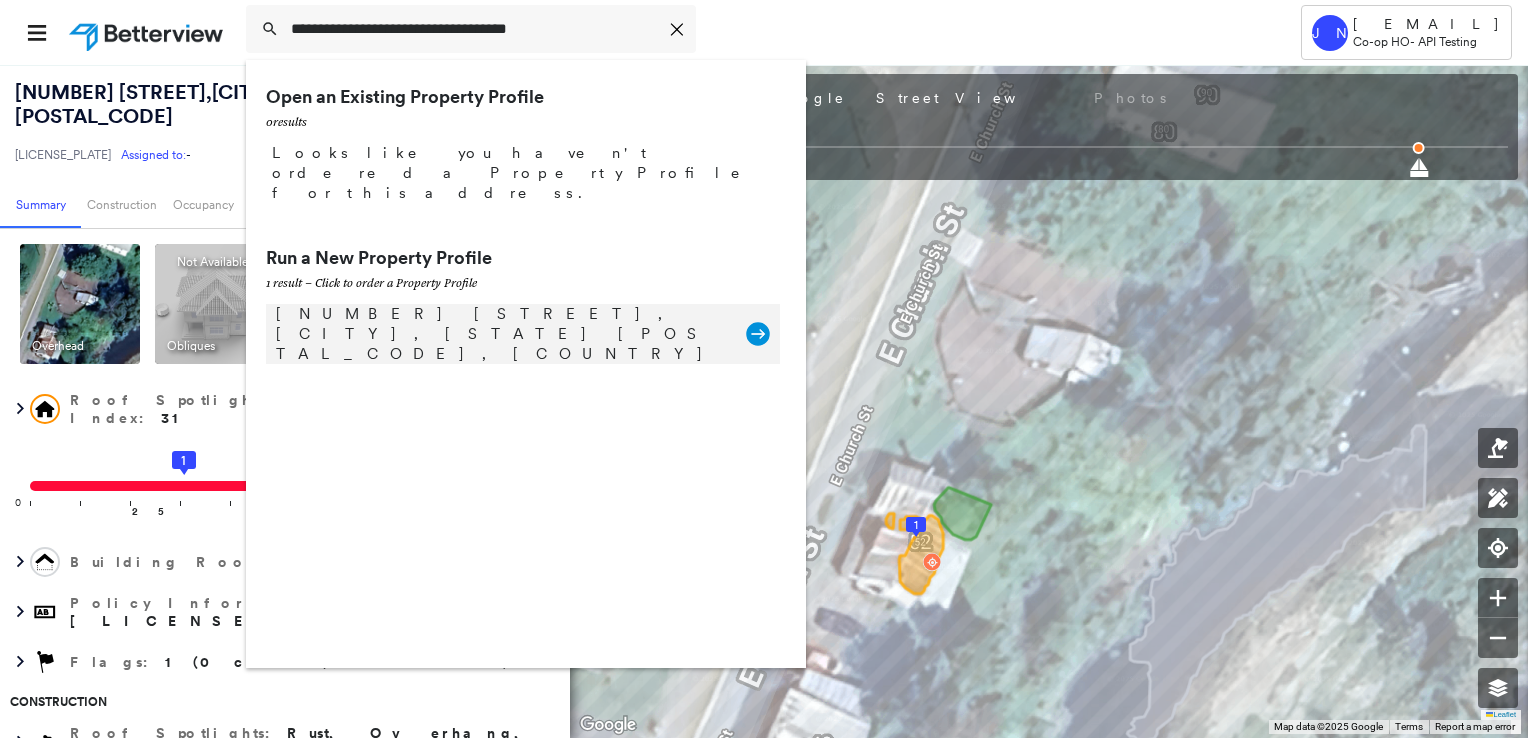 click on "[NUMBER] [STREET], [CITY], [STATE] [POSTAL_CODE], [COUNTRY]" at bounding box center [501, 334] 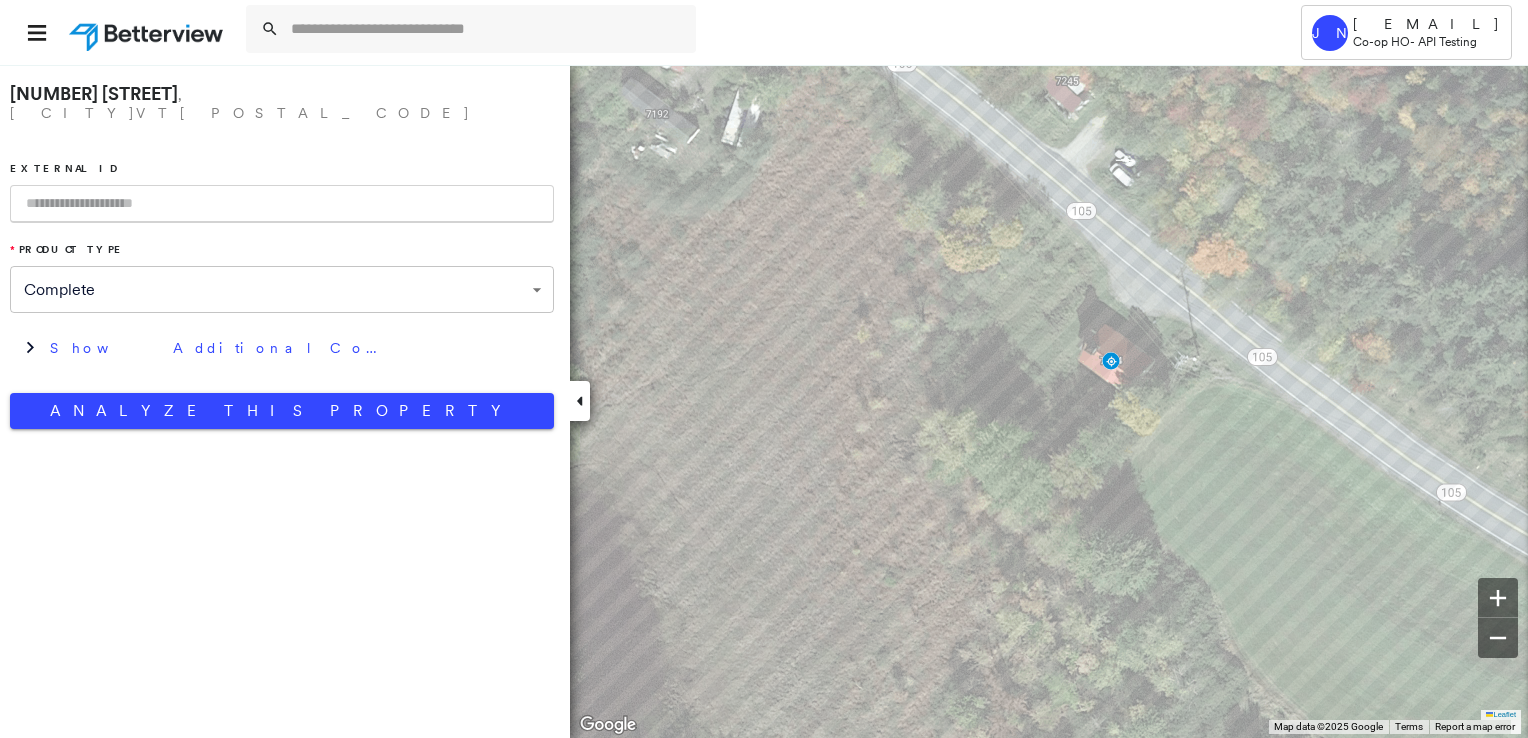 click at bounding box center [282, 204] 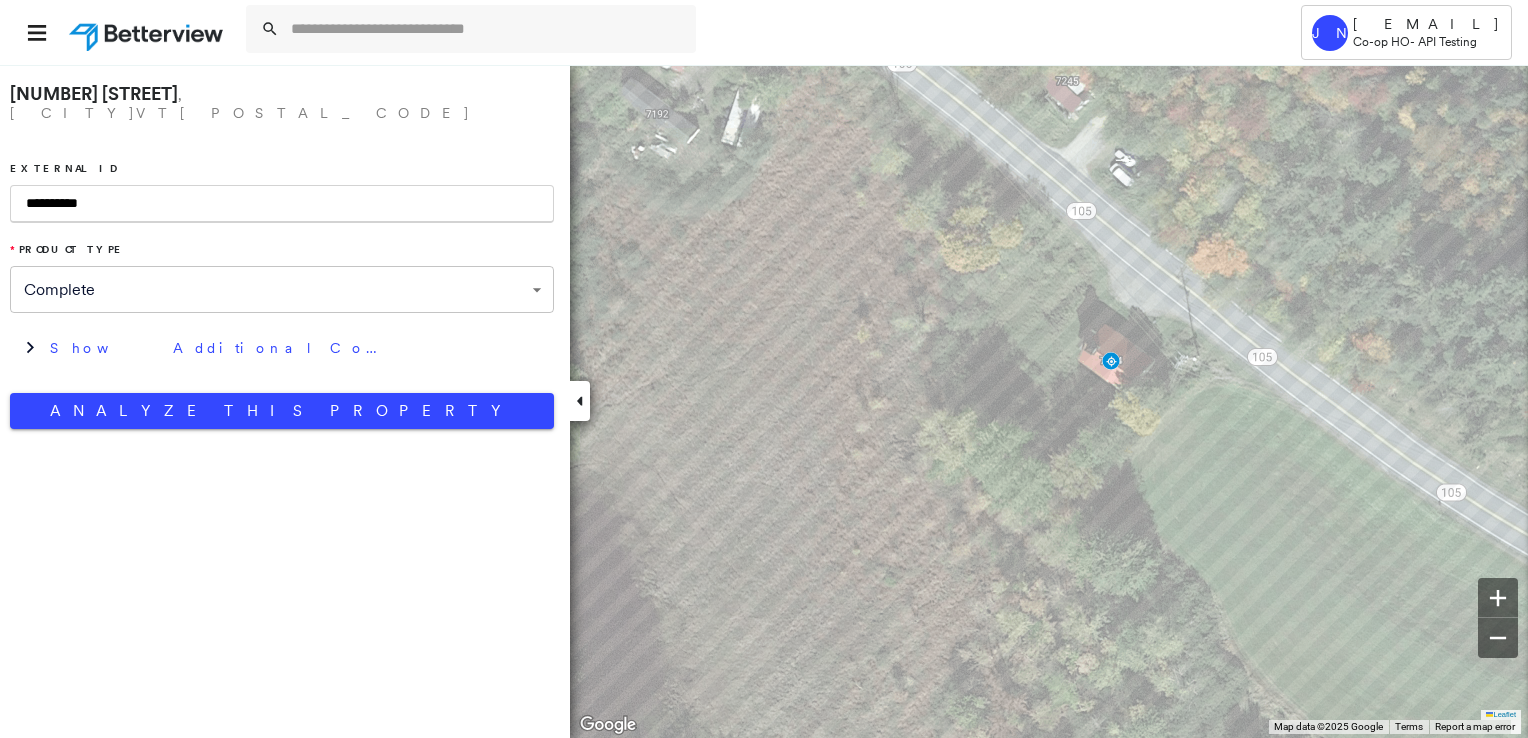 type on "**********" 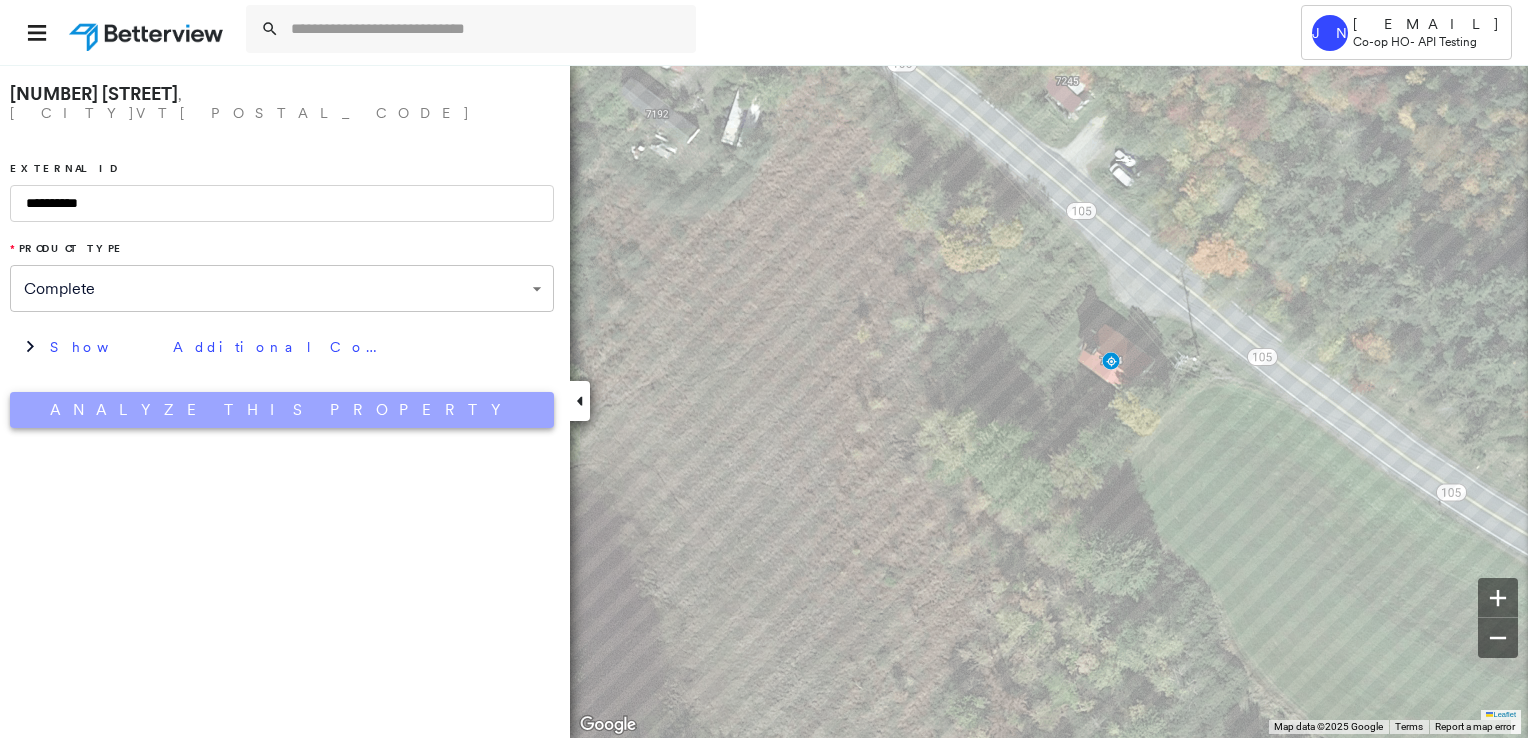 click on "Analyze This Property" at bounding box center [282, 410] 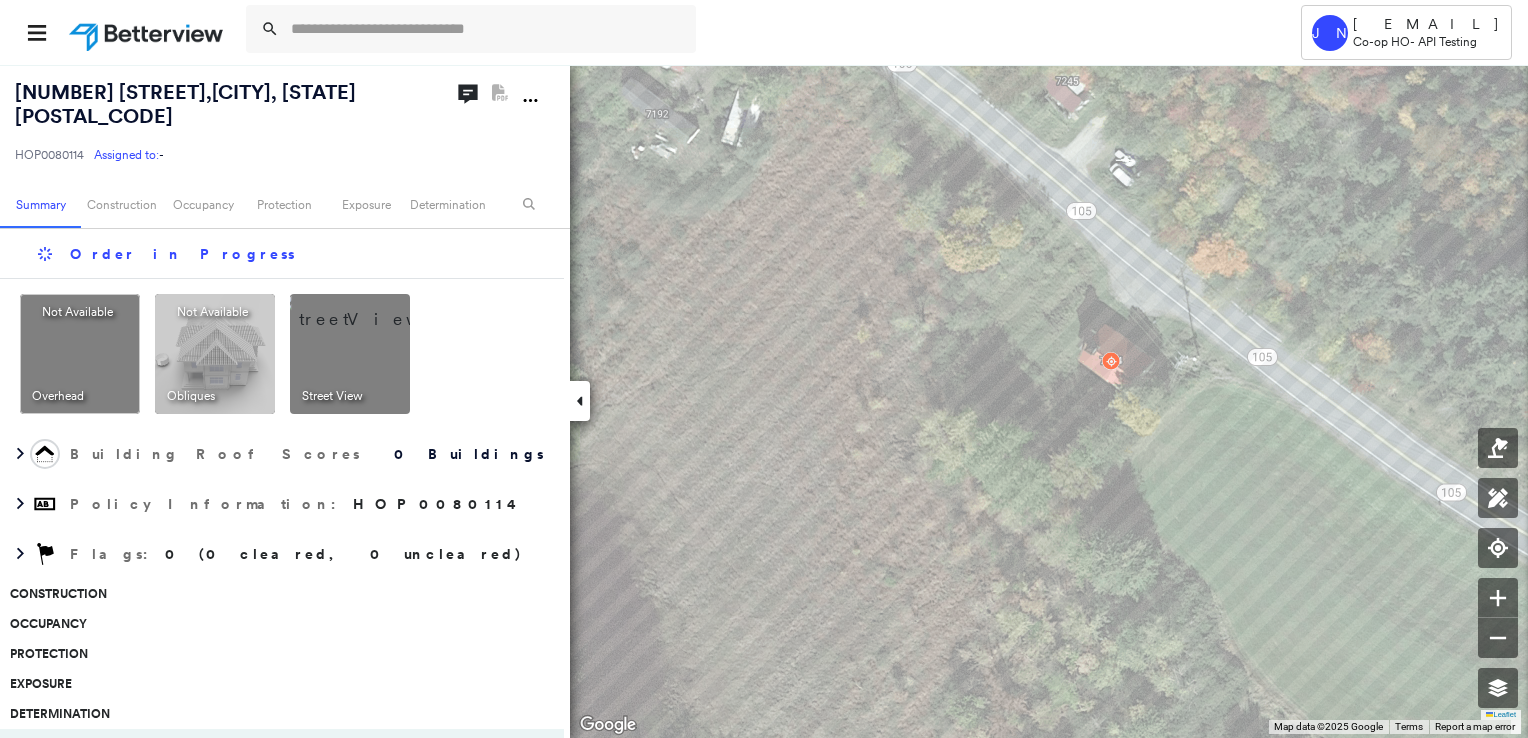 click at bounding box center (374, 309) 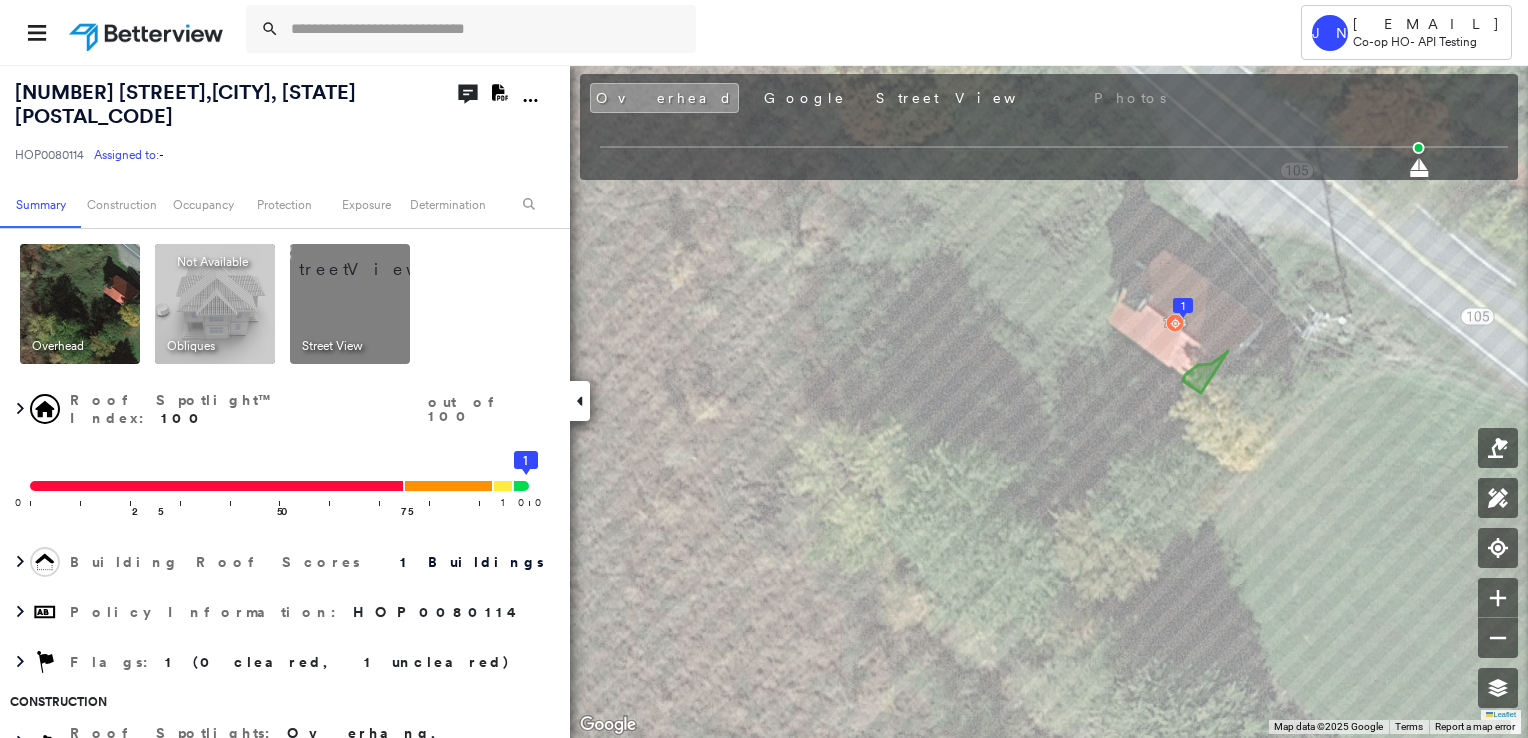 click at bounding box center (374, 259) 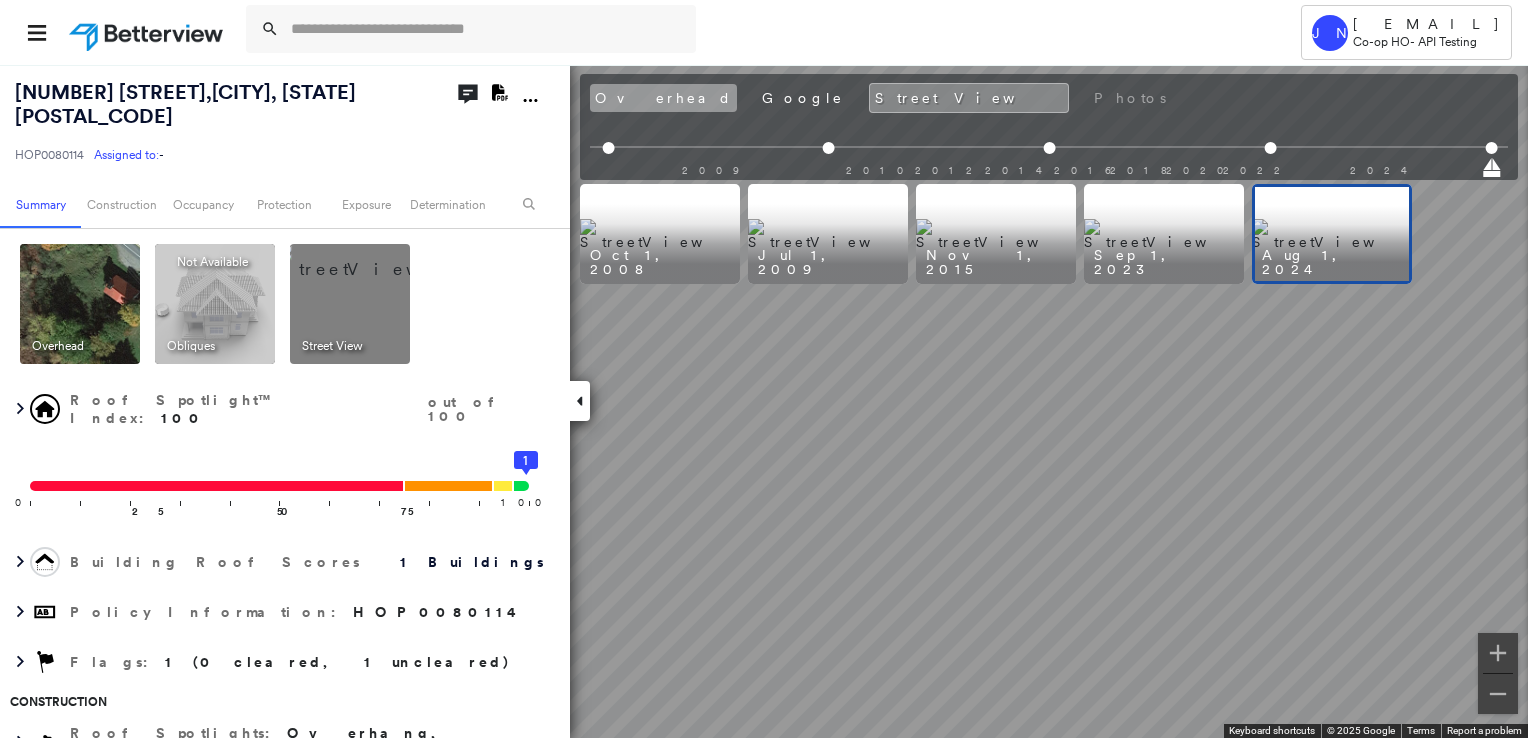 click on "Overhead" at bounding box center (663, 98) 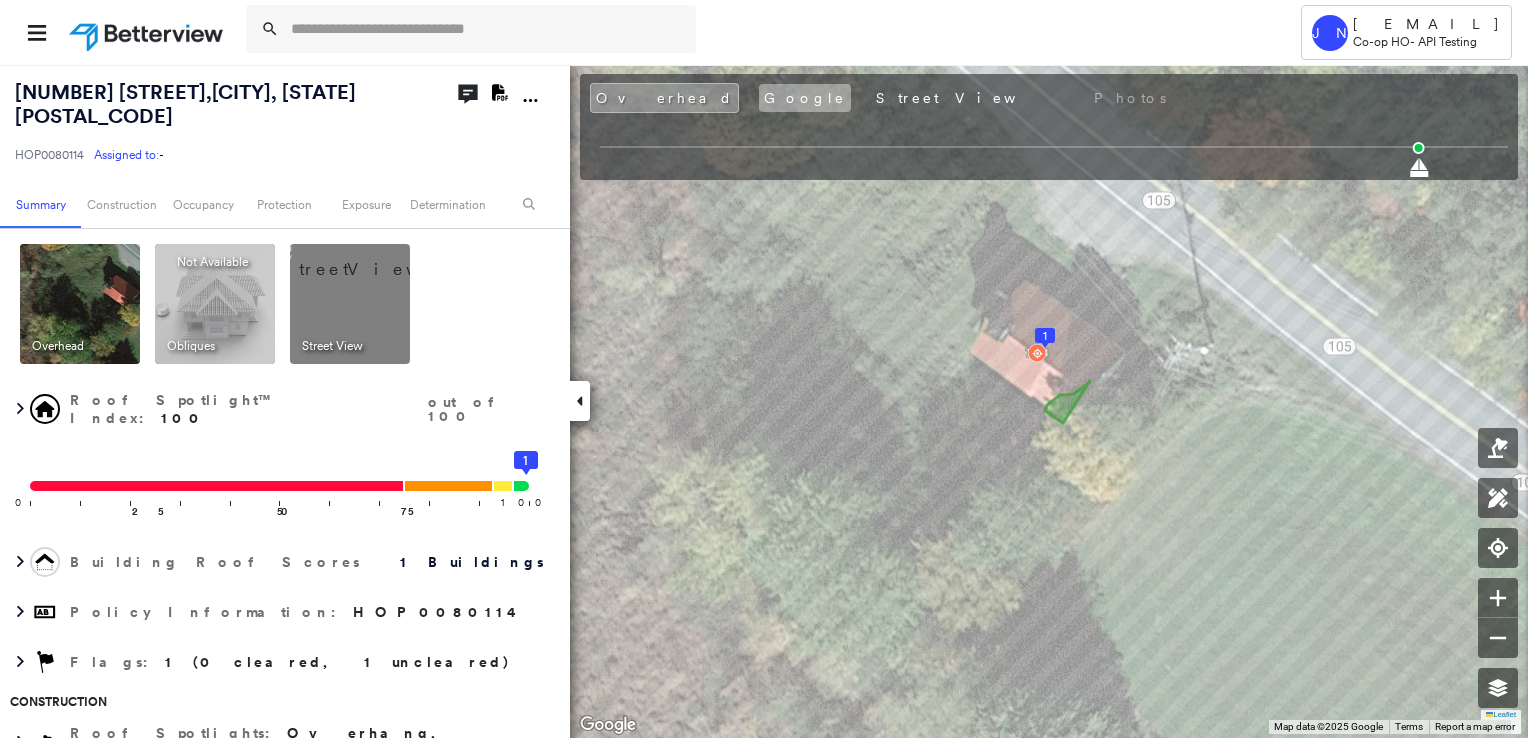 click on "Google" at bounding box center (805, 98) 